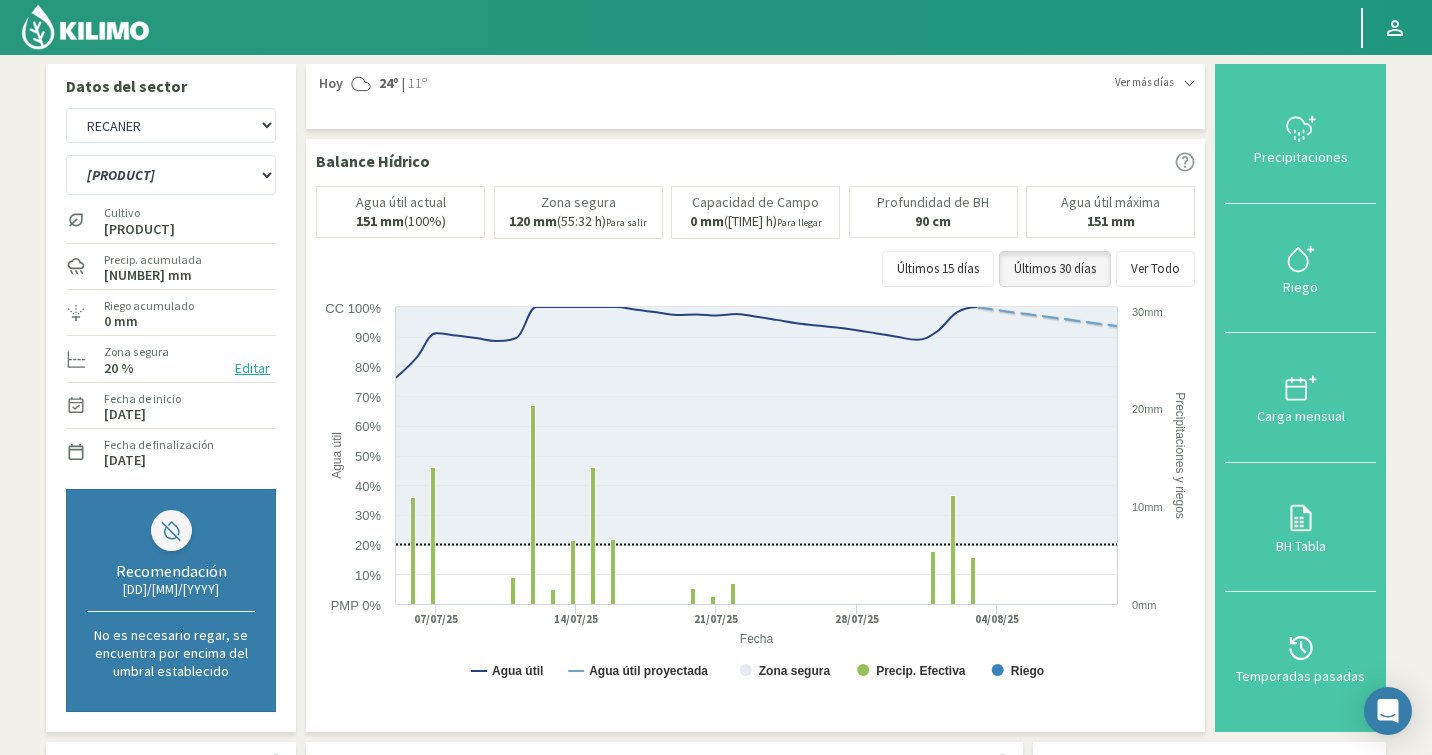 click 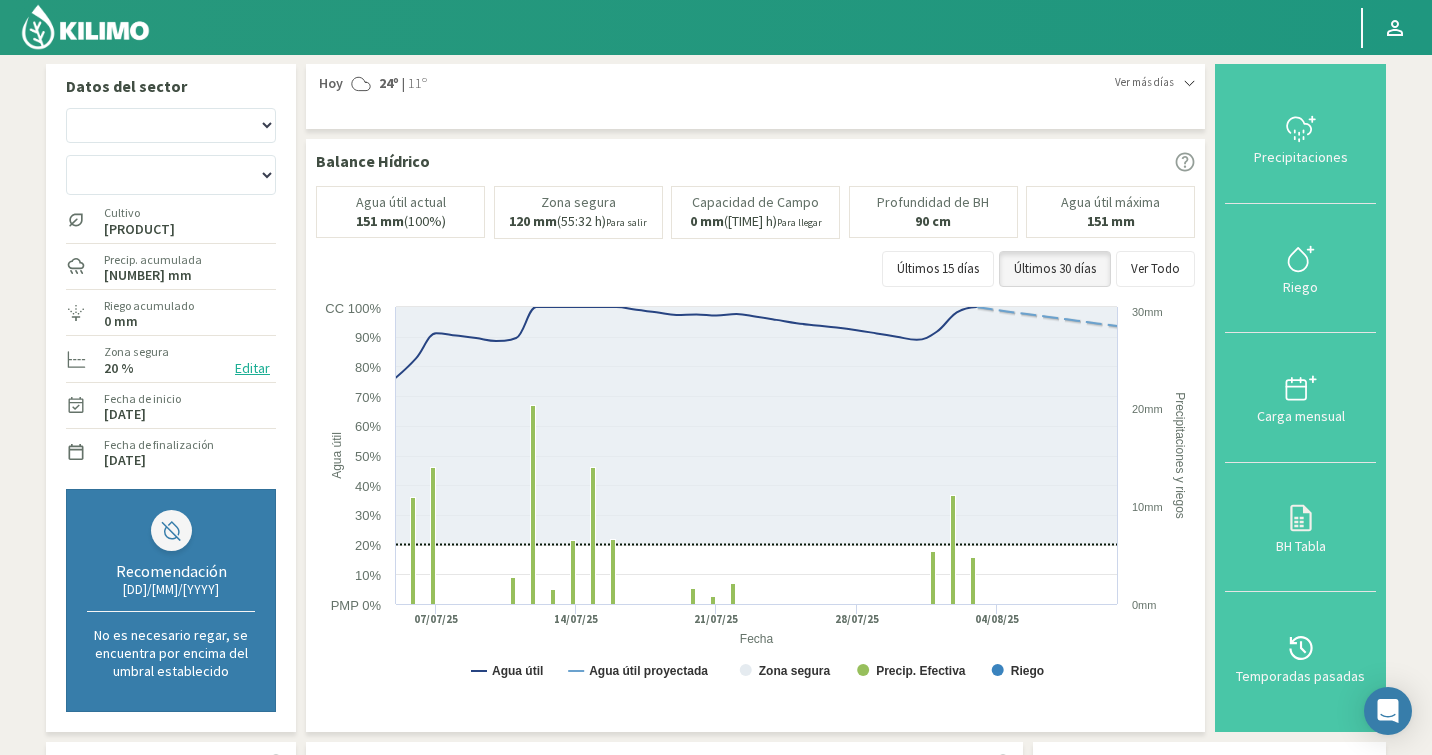 scroll, scrollTop: 0, scrollLeft: 0, axis: both 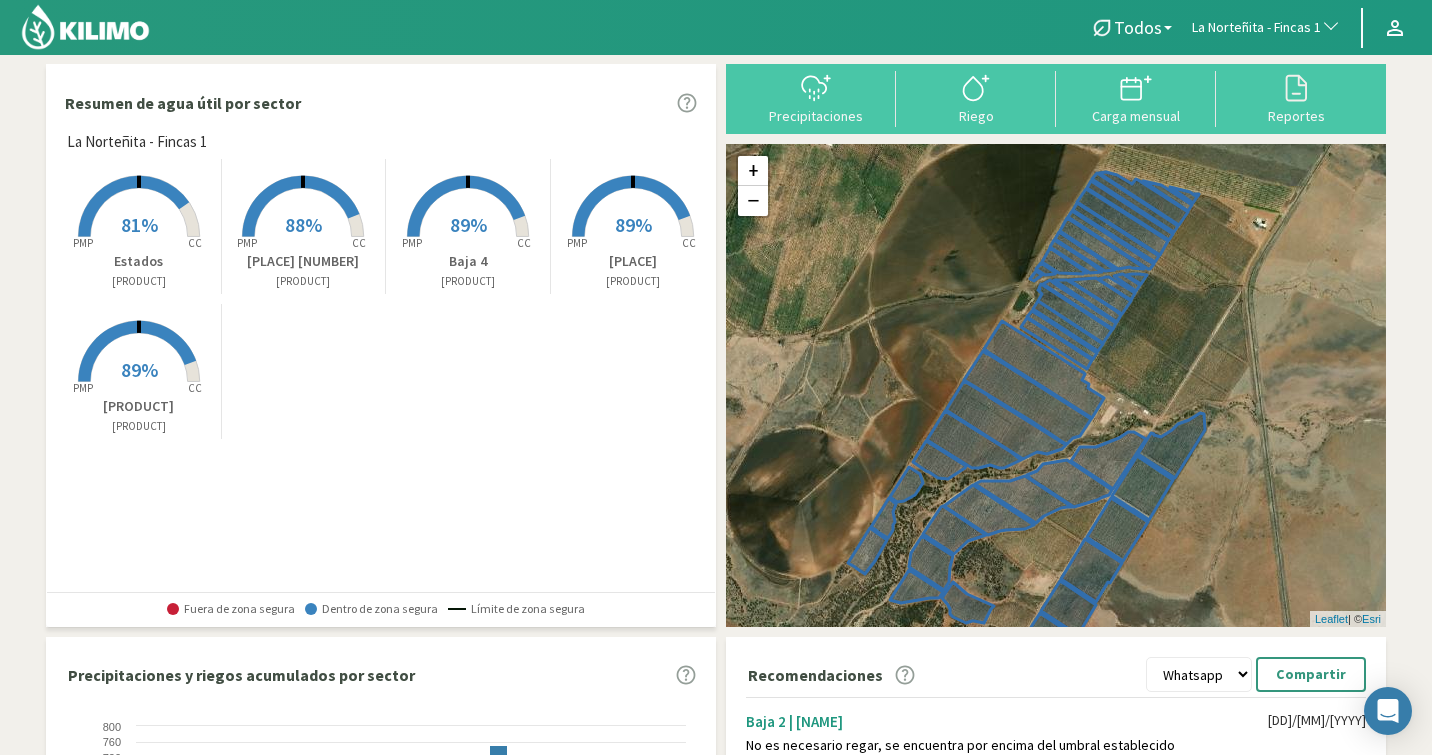 click on "La Norteñita - Fincas 1" 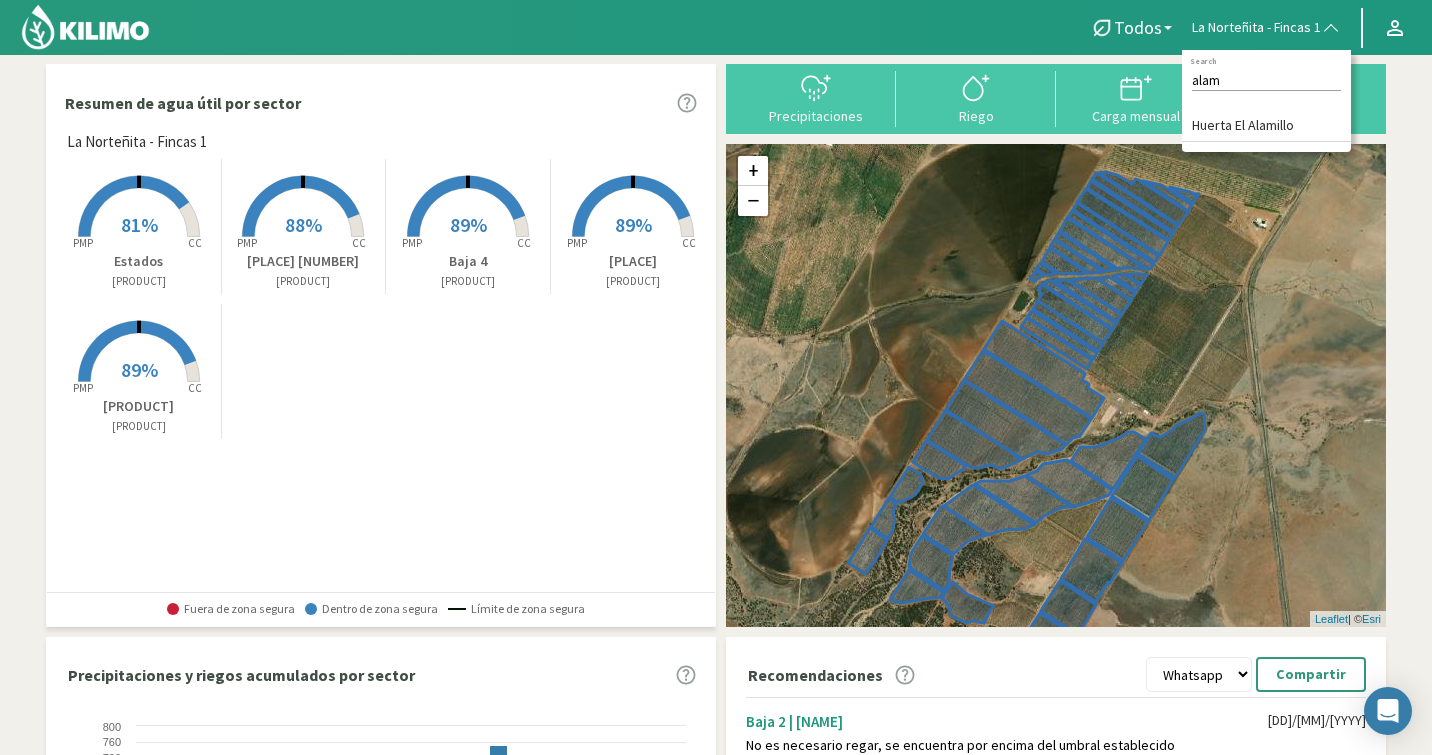 type on "alam" 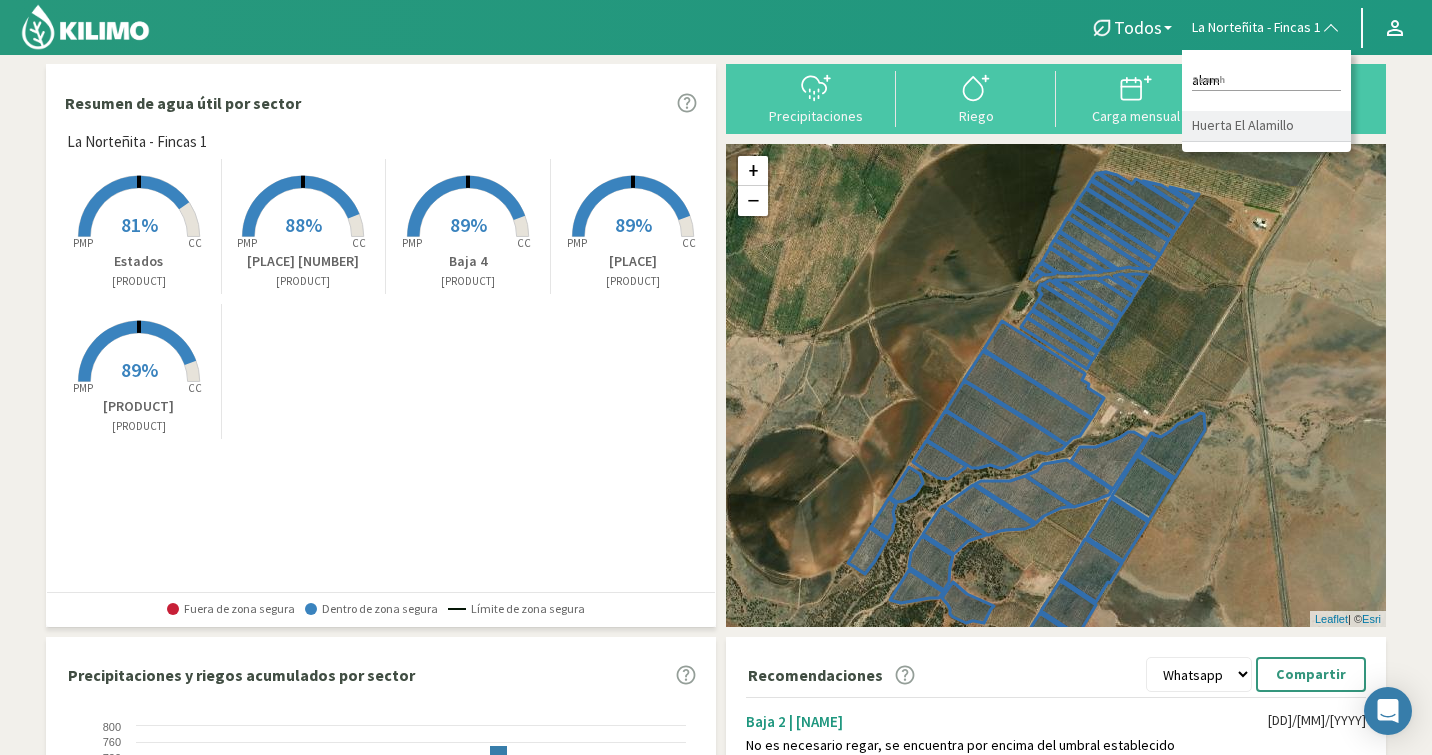 click on "Huerta El Alamillo" 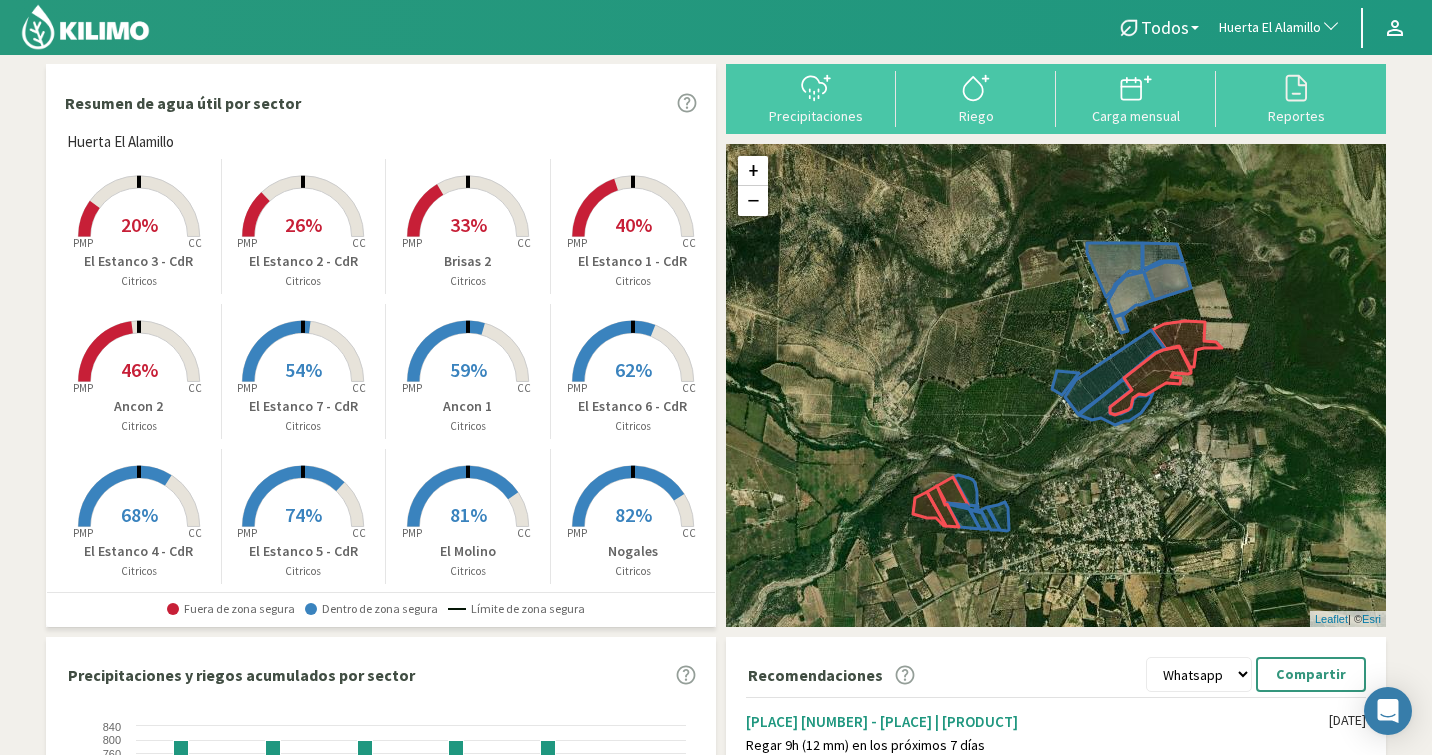click on "40%" at bounding box center (633, 224) 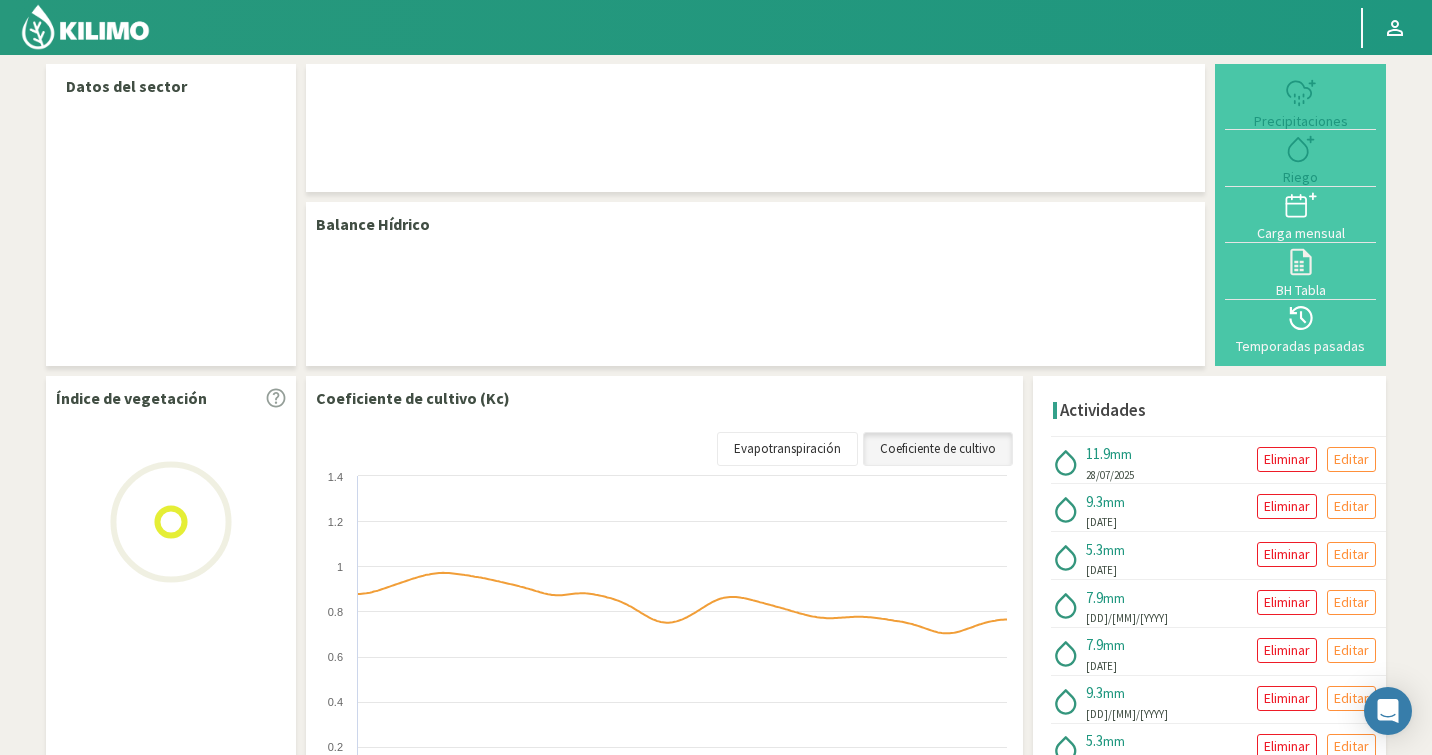 select on "127: Object" 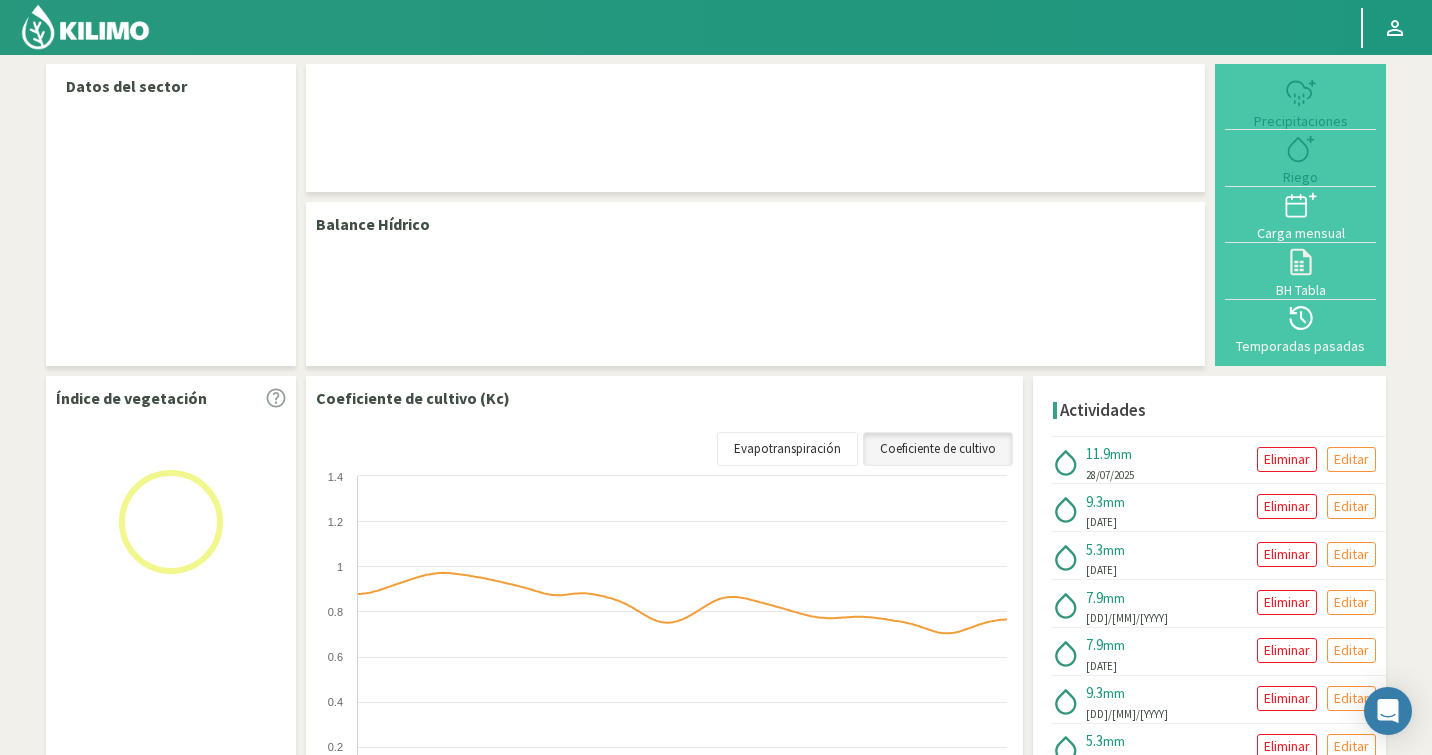 select on "5: Object" 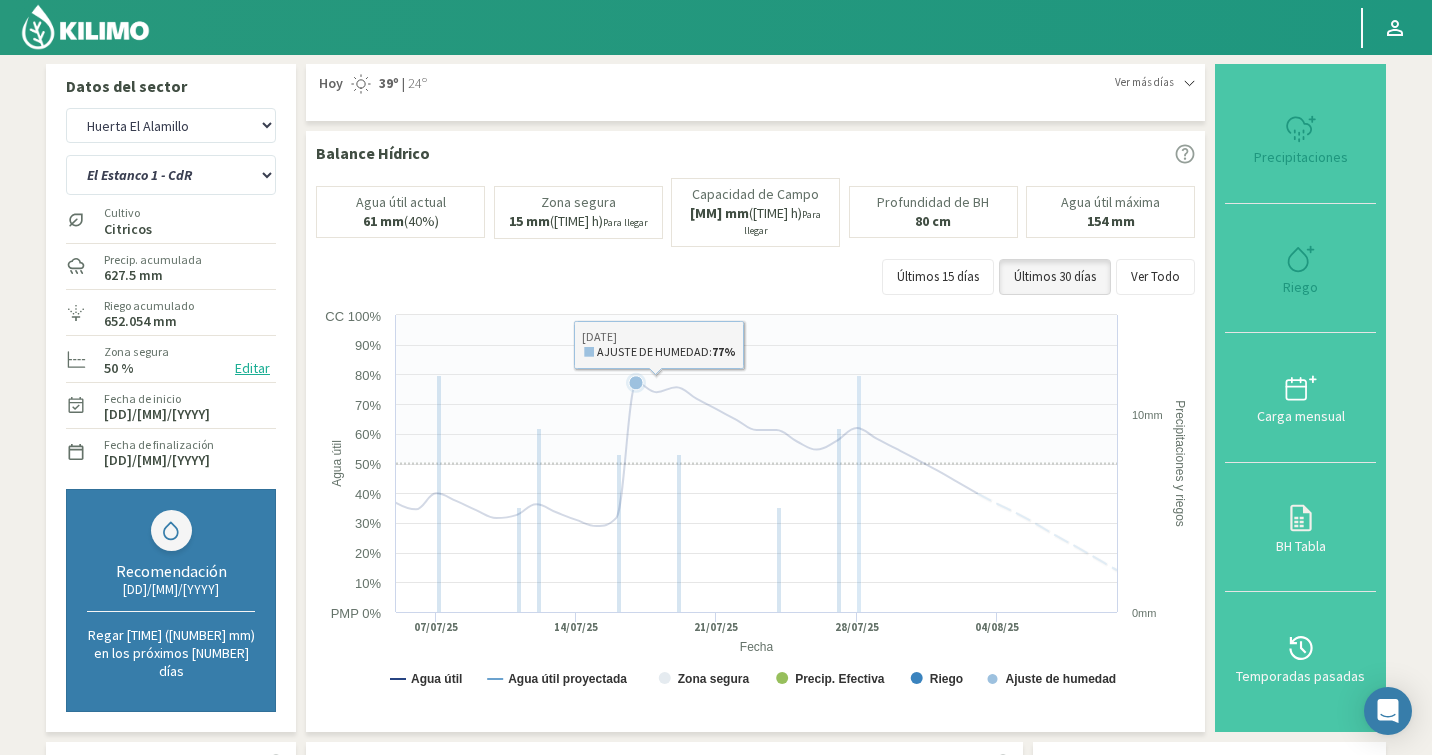 click 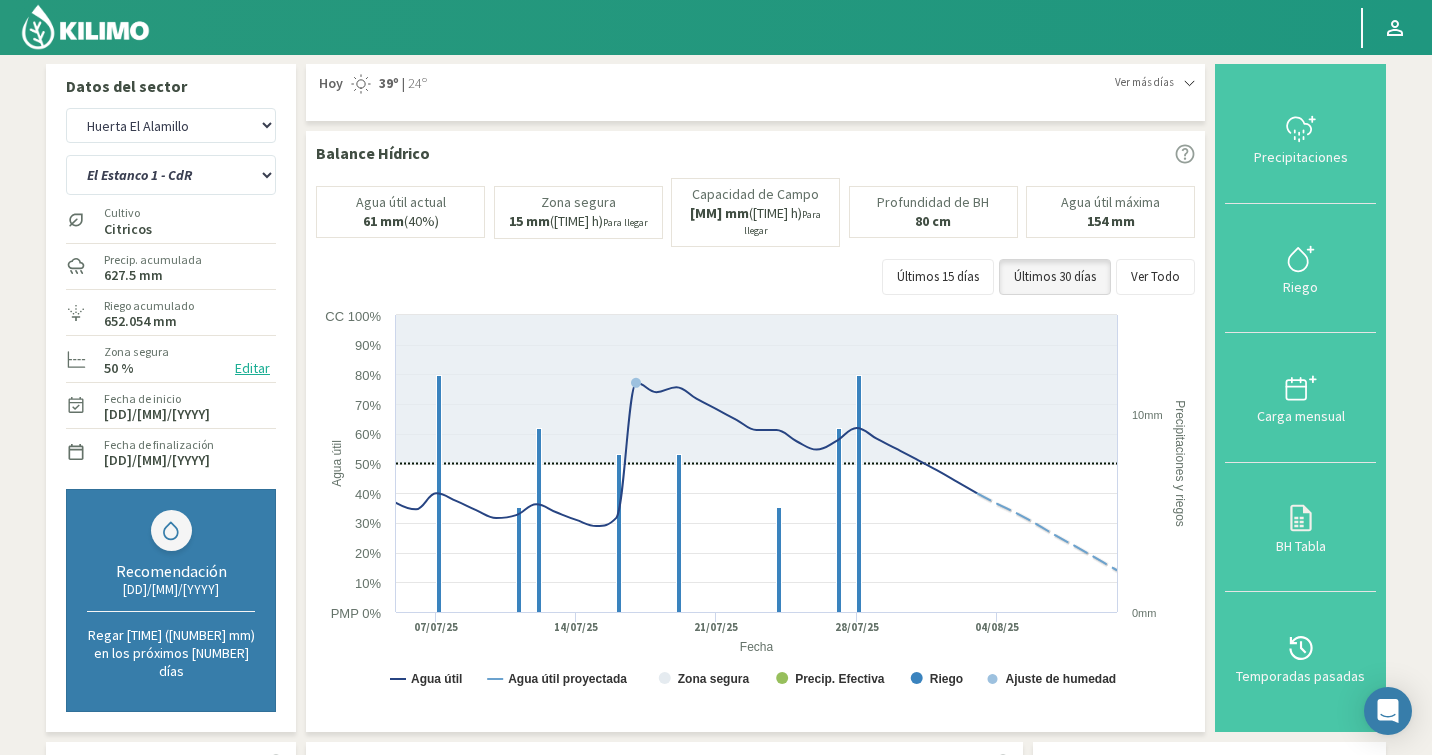click 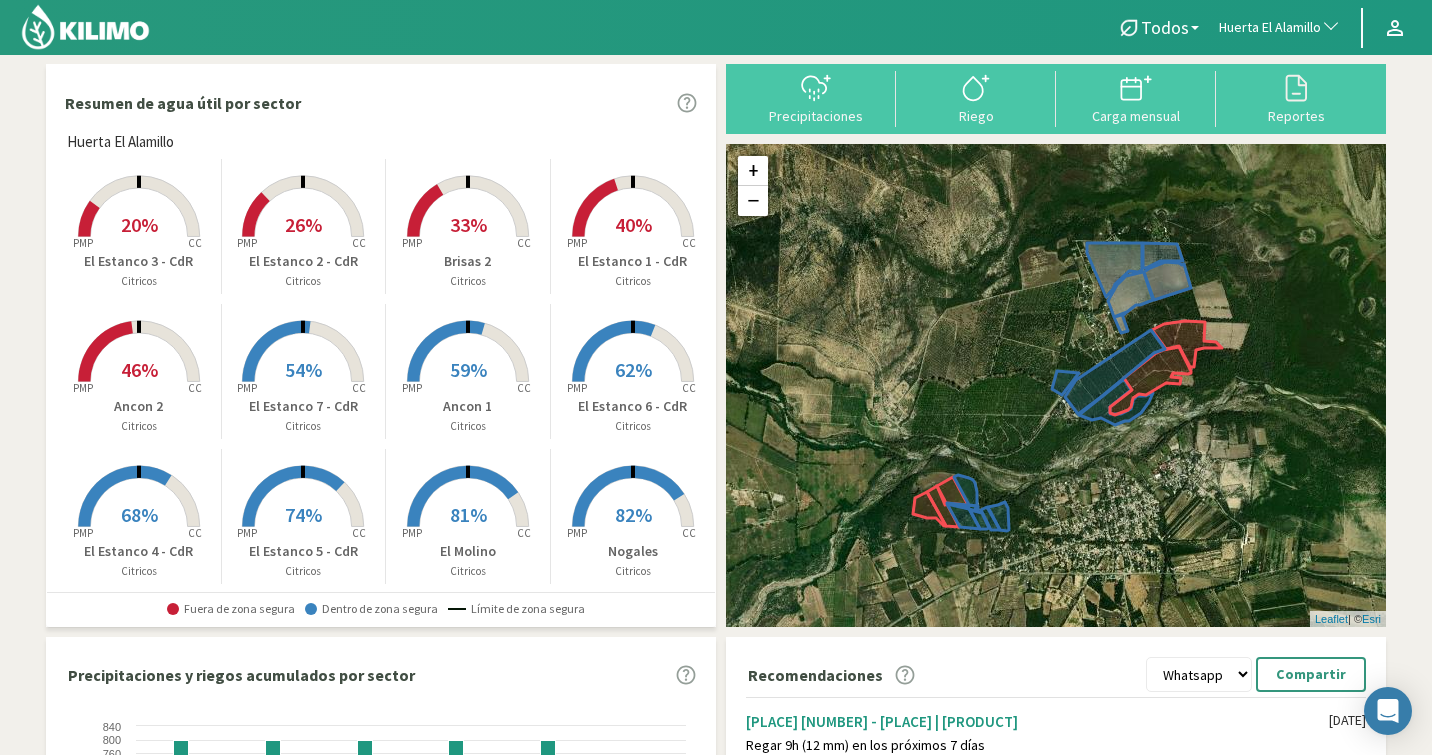 click 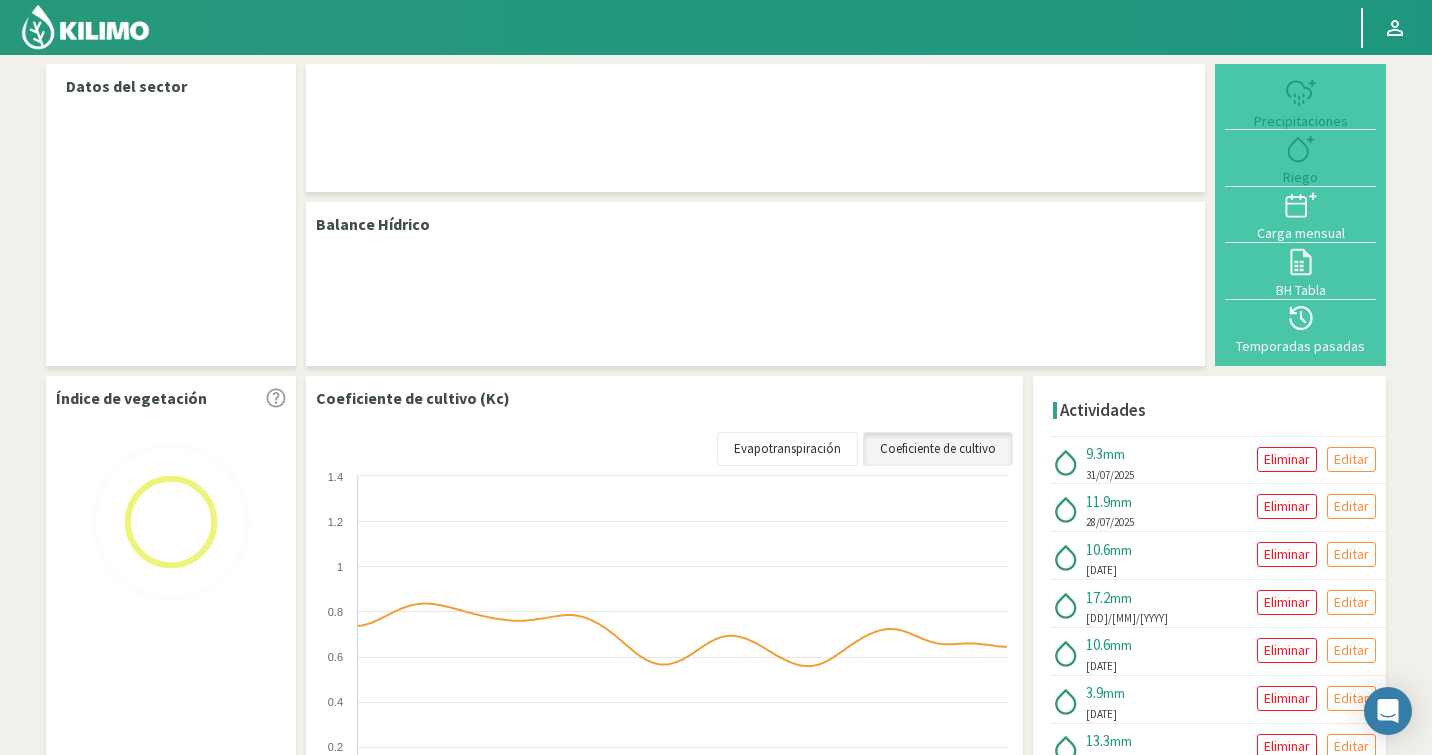 select on "127: Object" 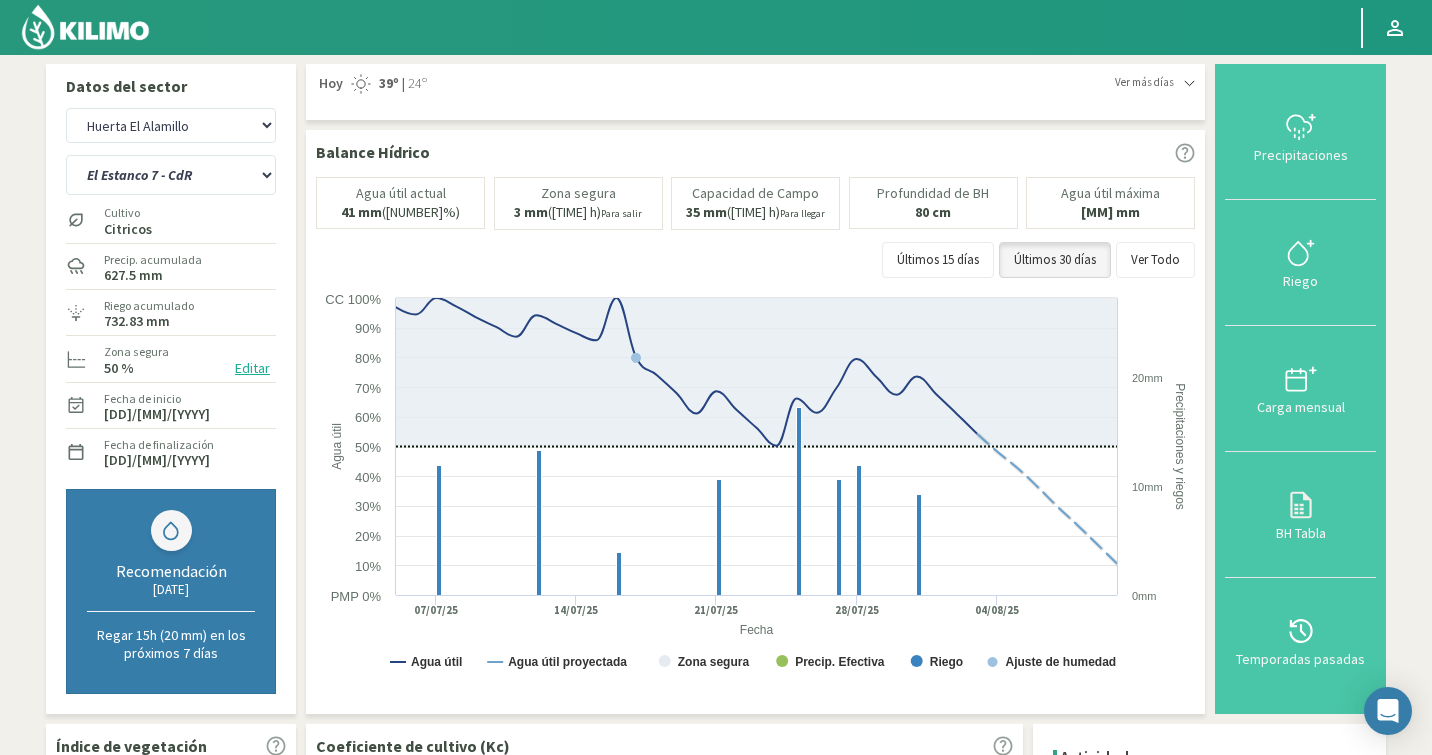 scroll, scrollTop: 0, scrollLeft: 0, axis: both 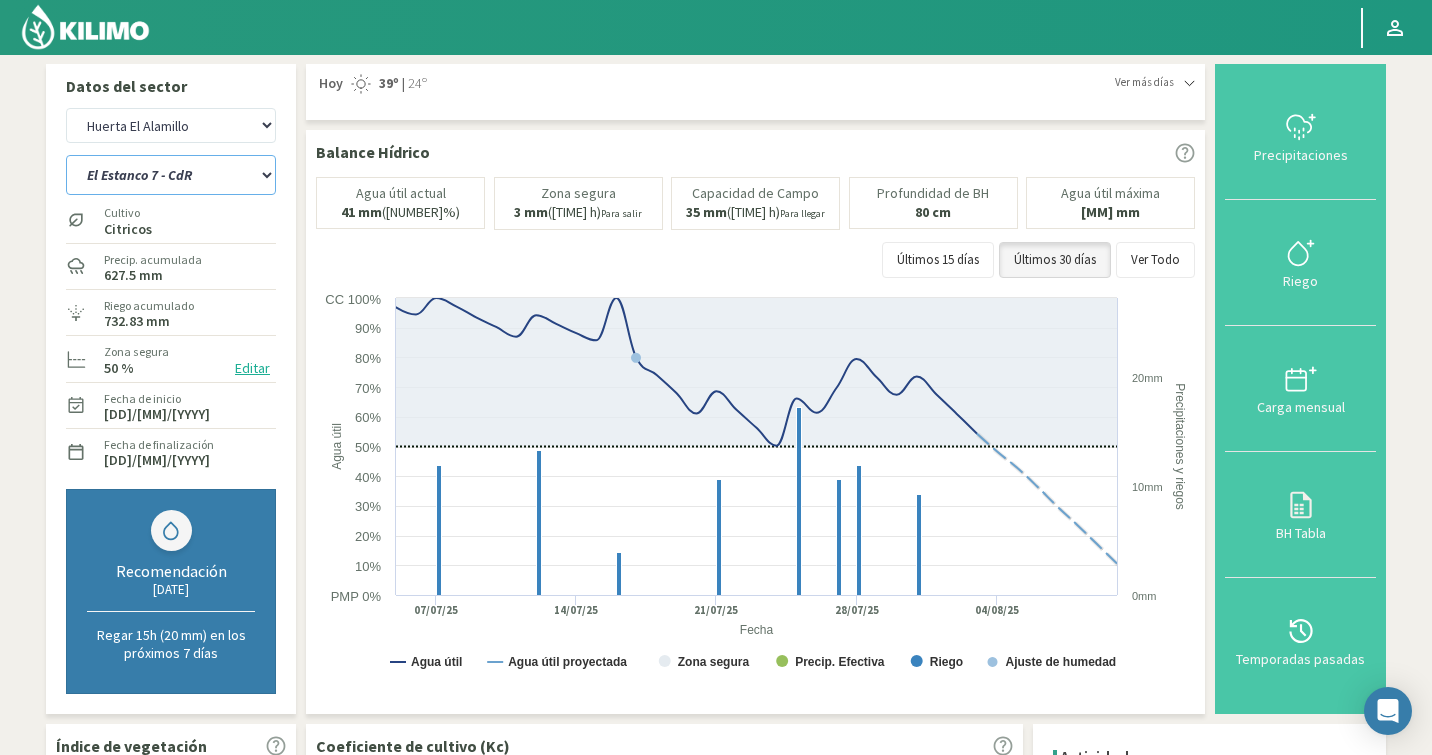 click on "Ancon 1 Ancon 2 Botijon 1 Botijon 2 Brisas 2 El Estanco 1 - CdR El Estanco 2 - CdR El Estanco 3 - CdR El Estanco 4 - CdR El Estanco 5 - CdR El Estanco 6 - CdR El Molino Gallineros (N) Nogales" 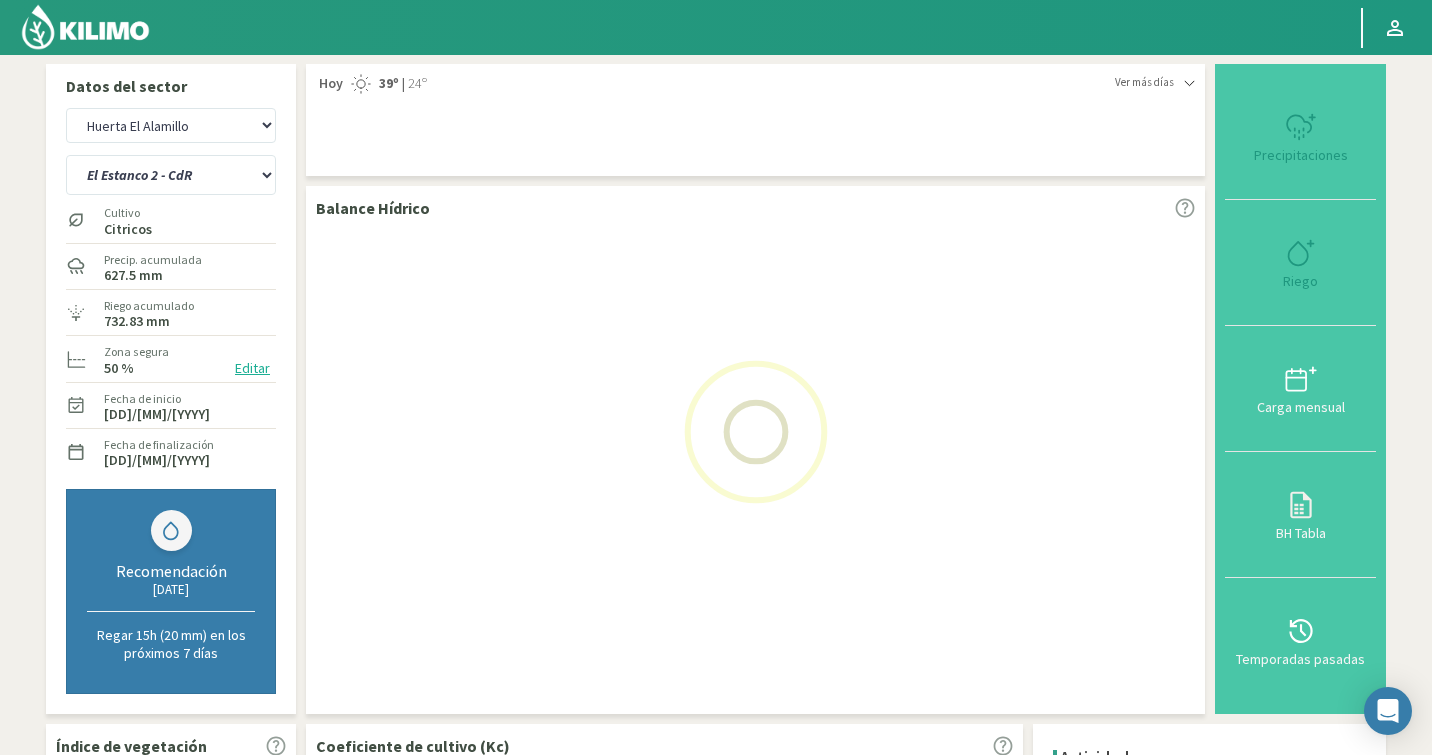 select on "11: Object" 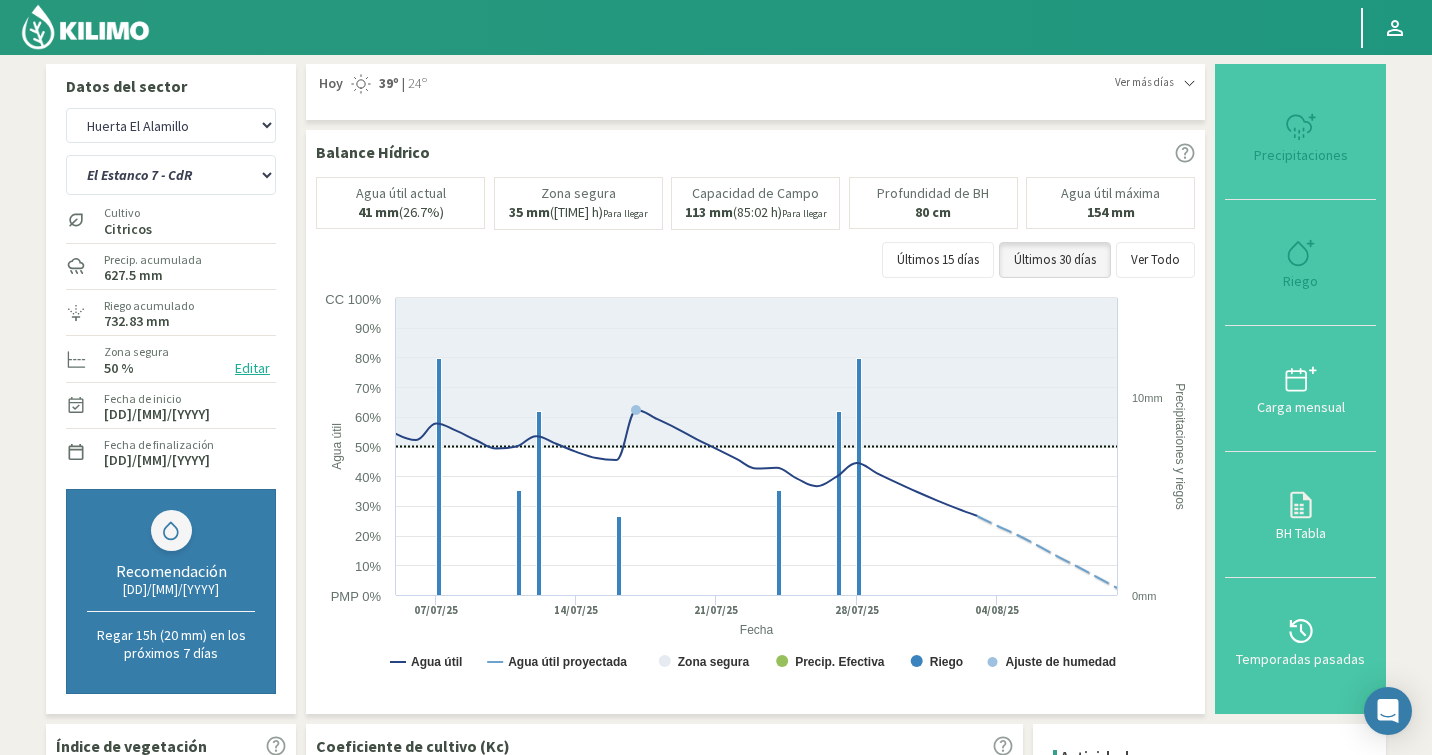 select on "405: Object" 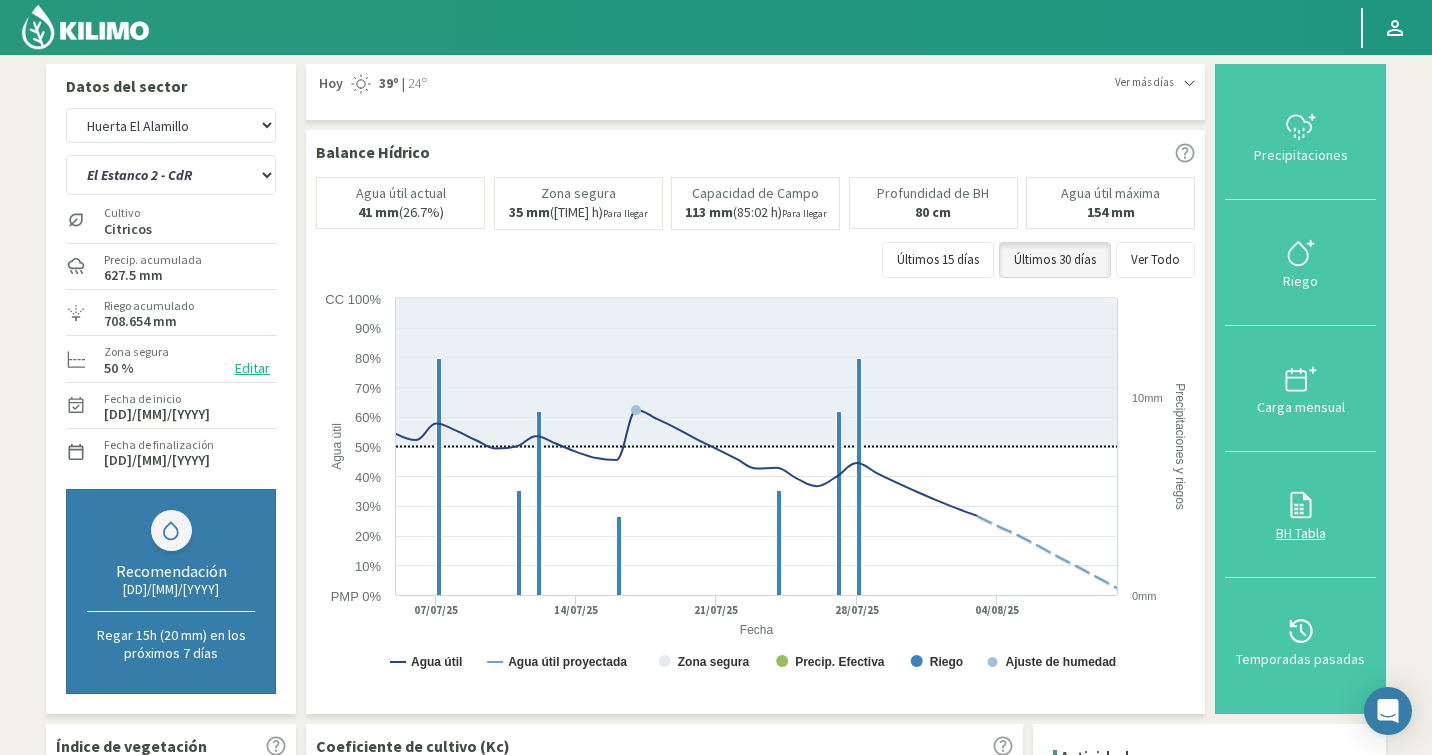 click at bounding box center (1301, 516) 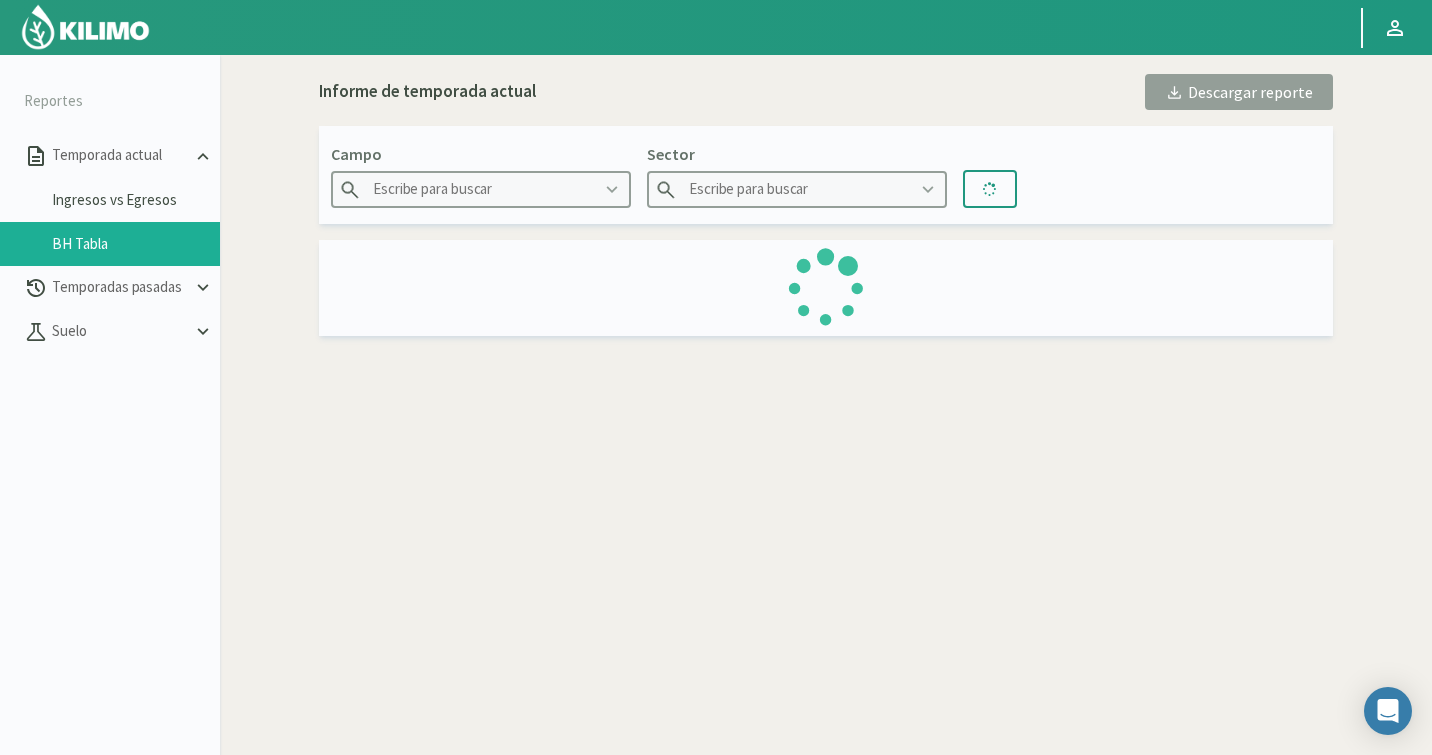 type on "Huerta El Alamillo" 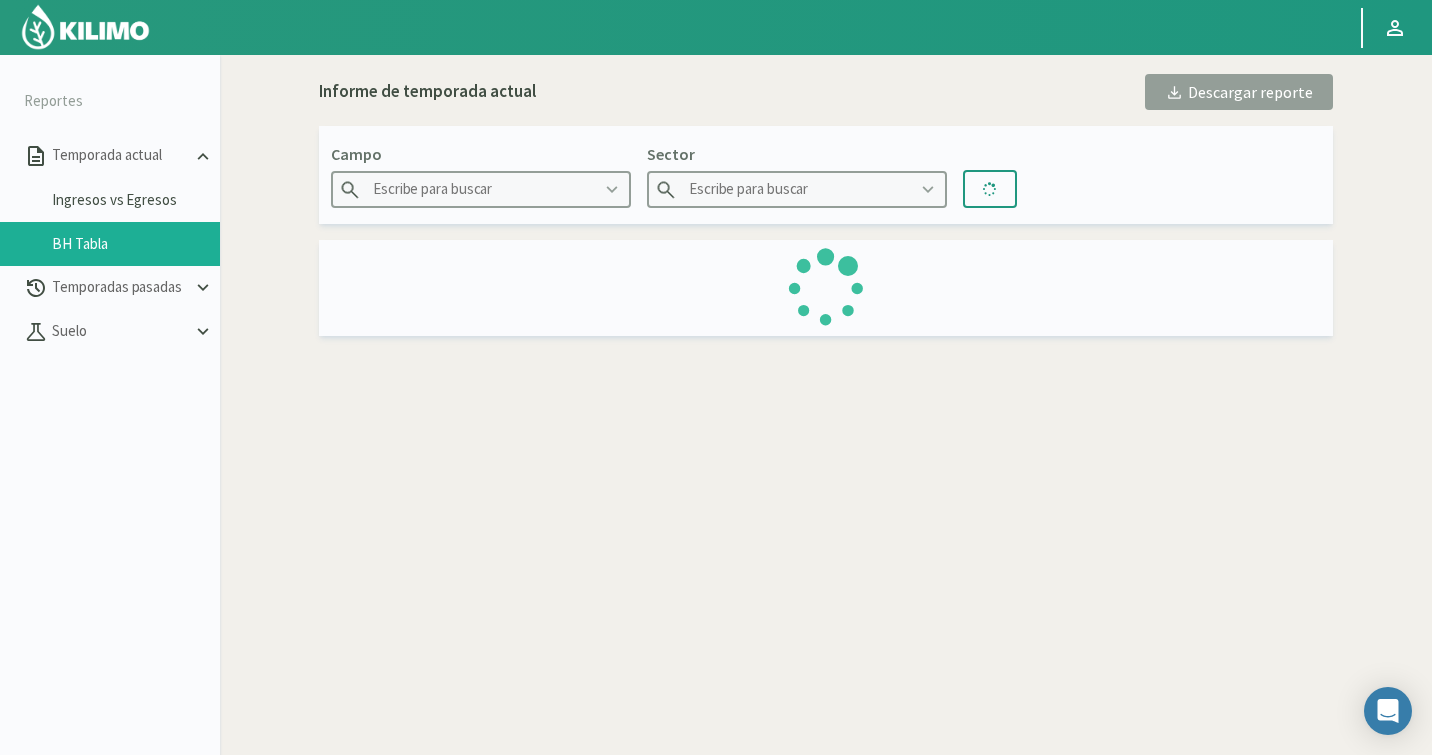 type on "El Estanco 2 - CdR" 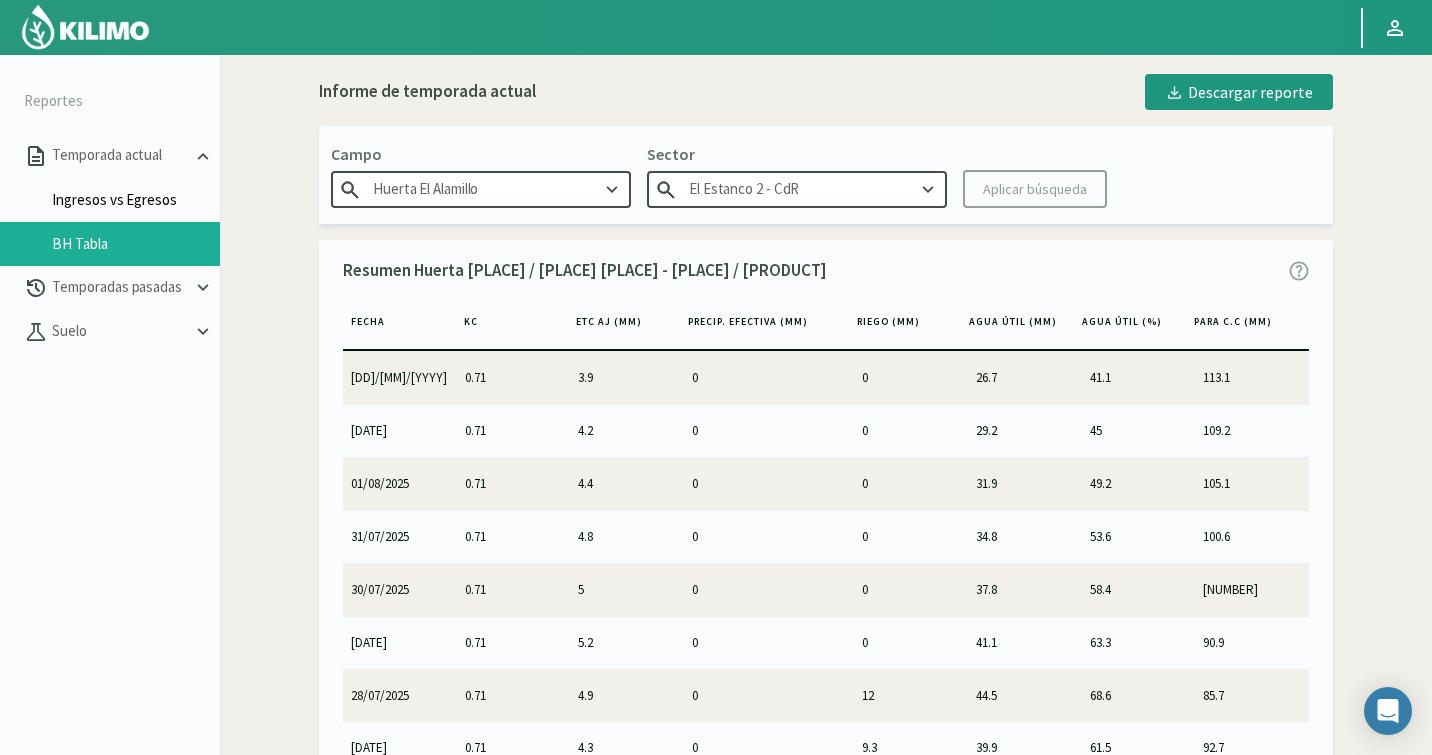 click on "Ingresos vs Egresos" 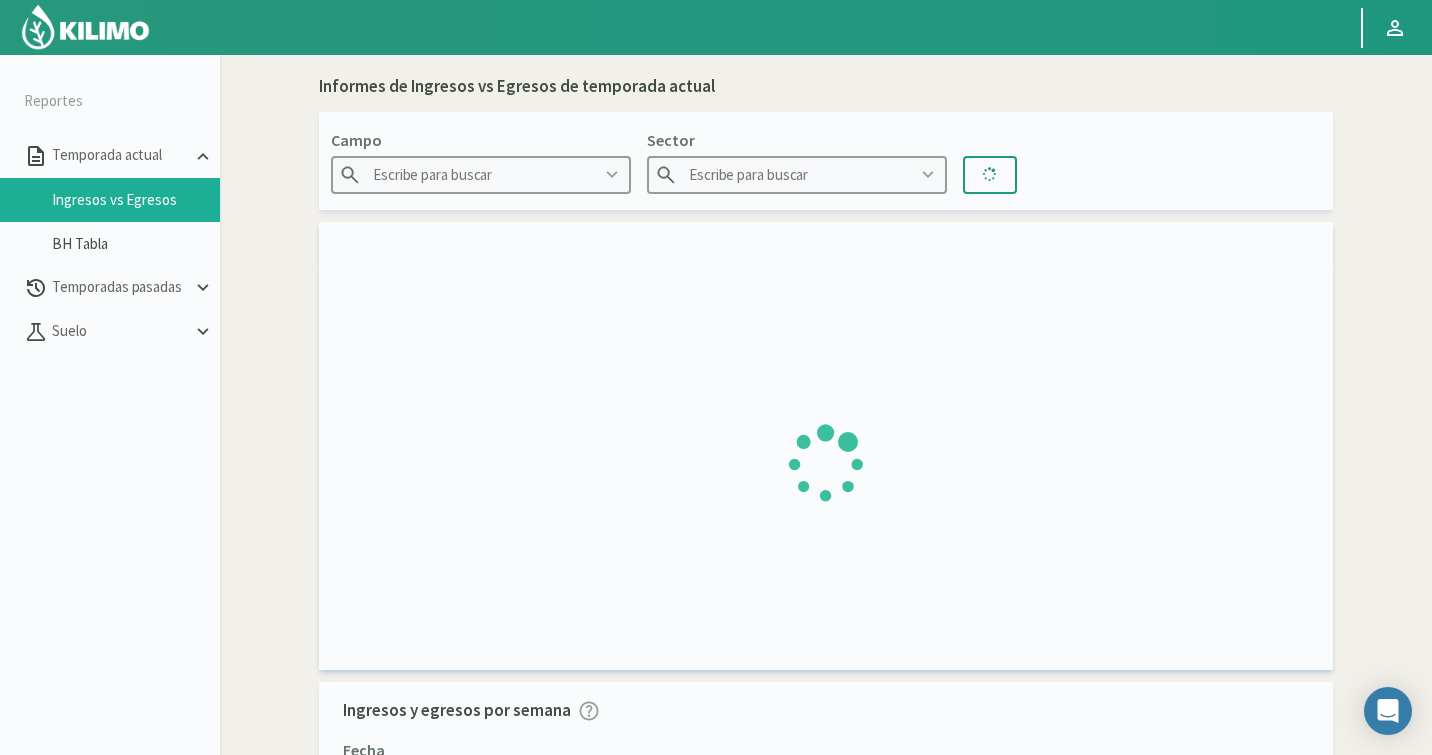 type on "Agr. Cardonal" 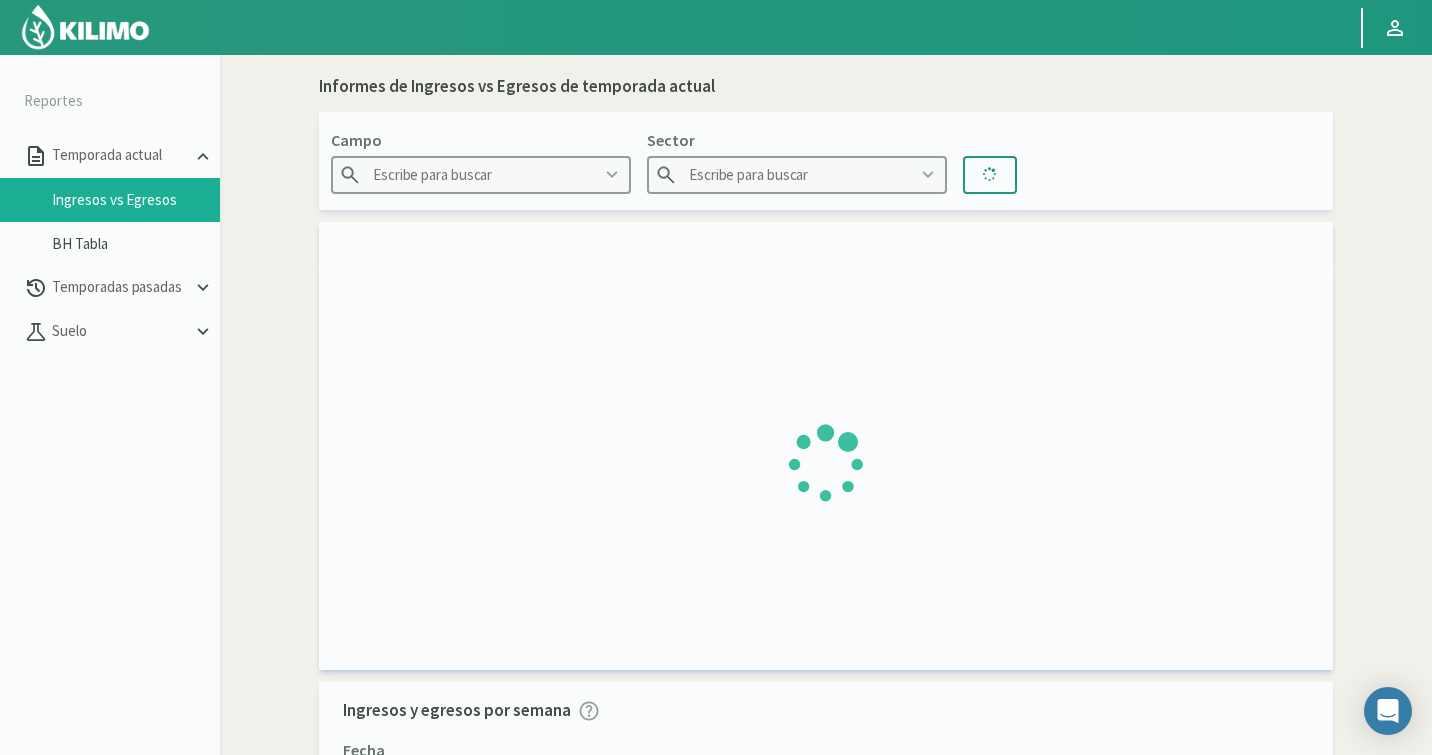 type on "El Cardonal Sector 1" 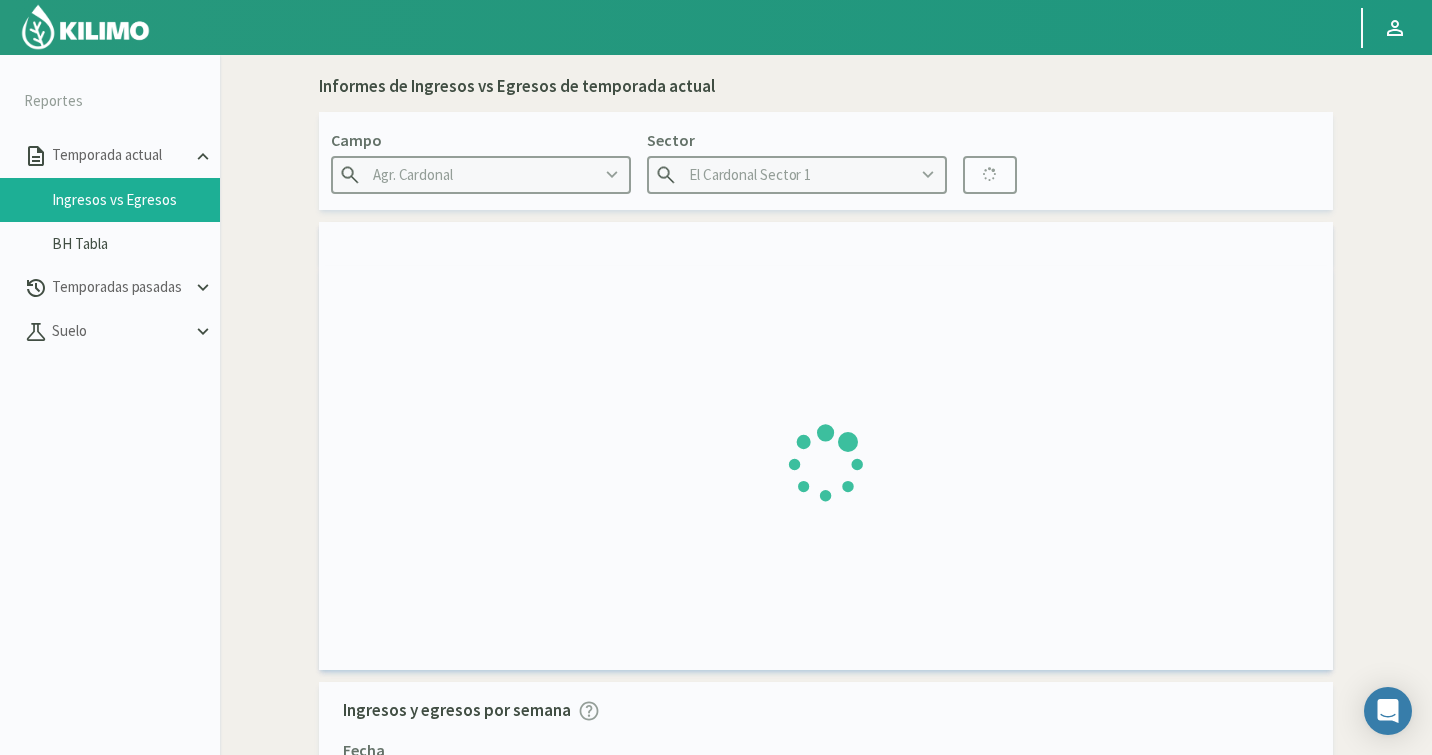 type on "[DD]/[MM]/[YYYY] - [DD]/[MM]/[YYYY]" 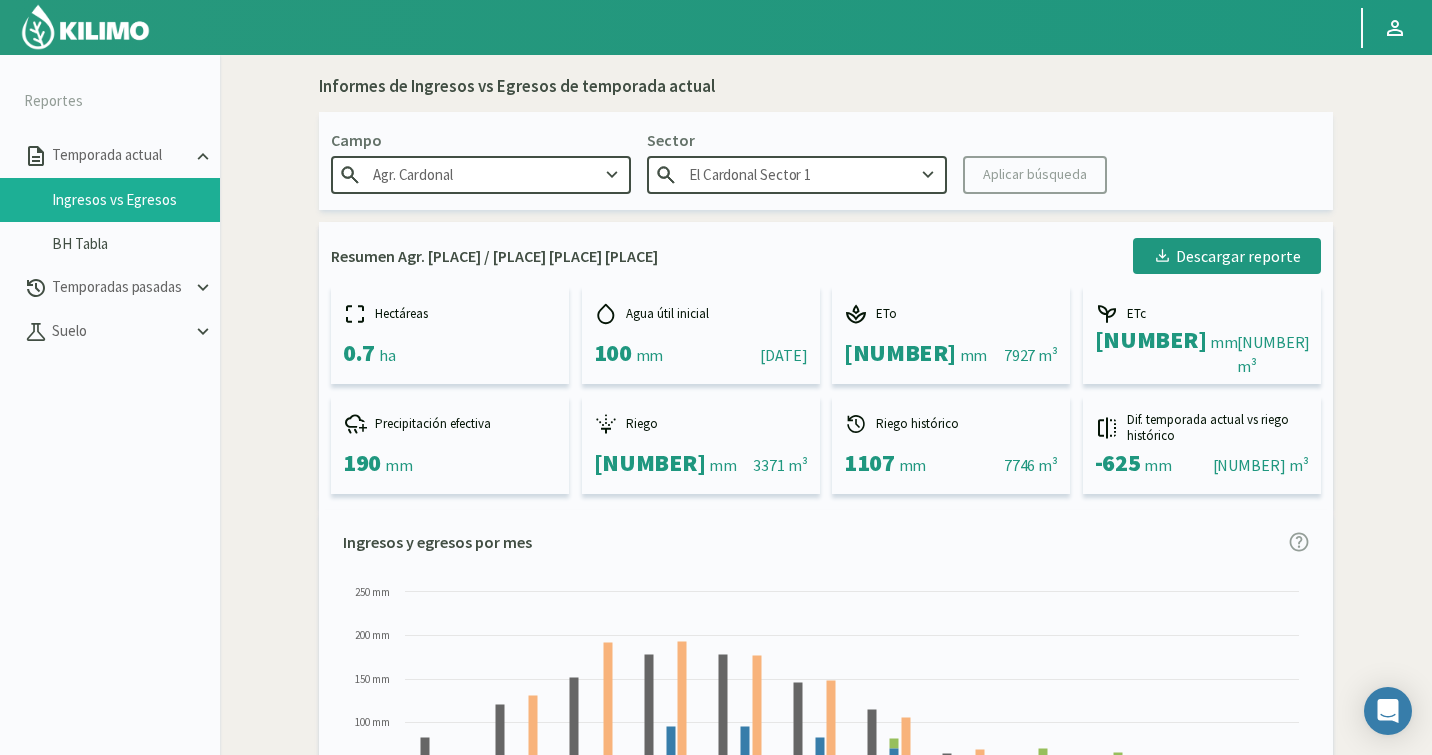 click on "Agr. Cardonal" 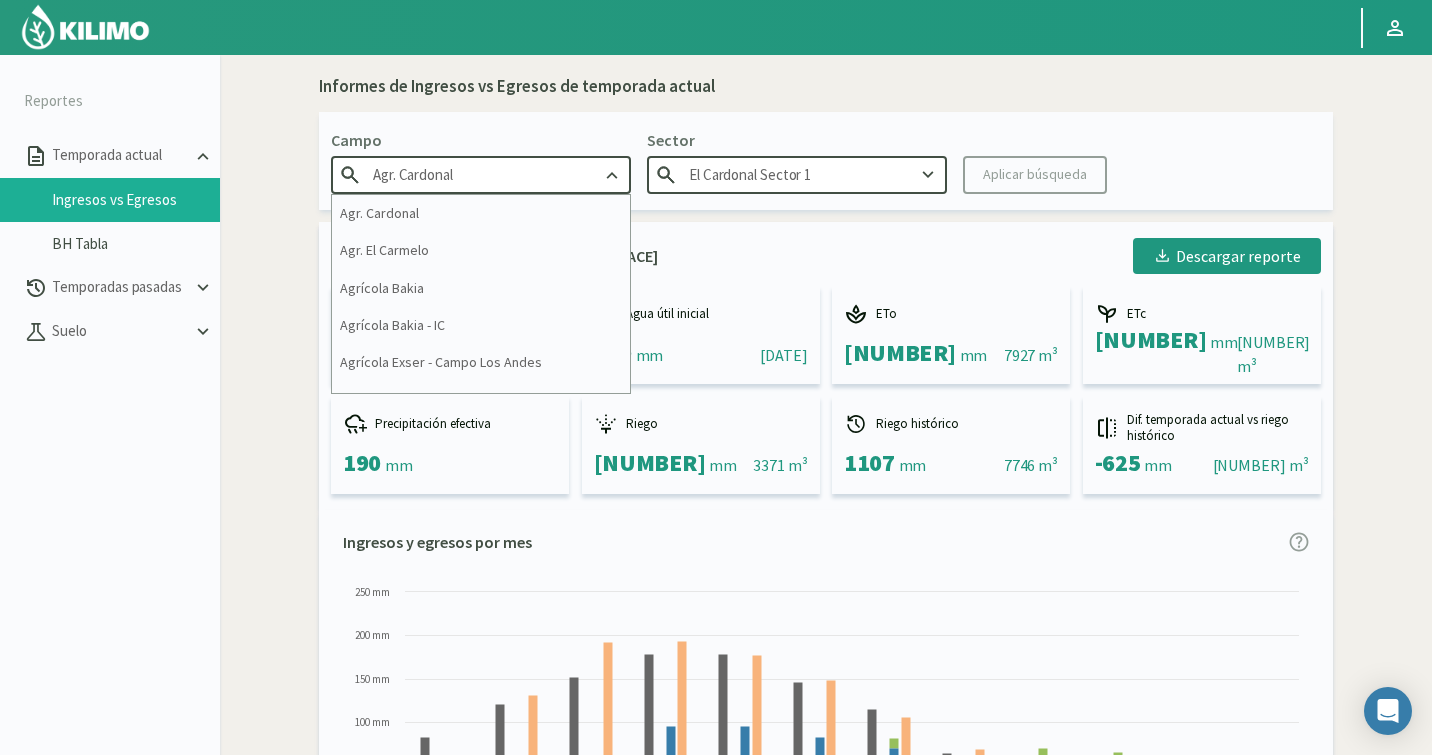 drag, startPoint x: 460, startPoint y: 173, endPoint x: 257, endPoint y: 161, distance: 203.35437 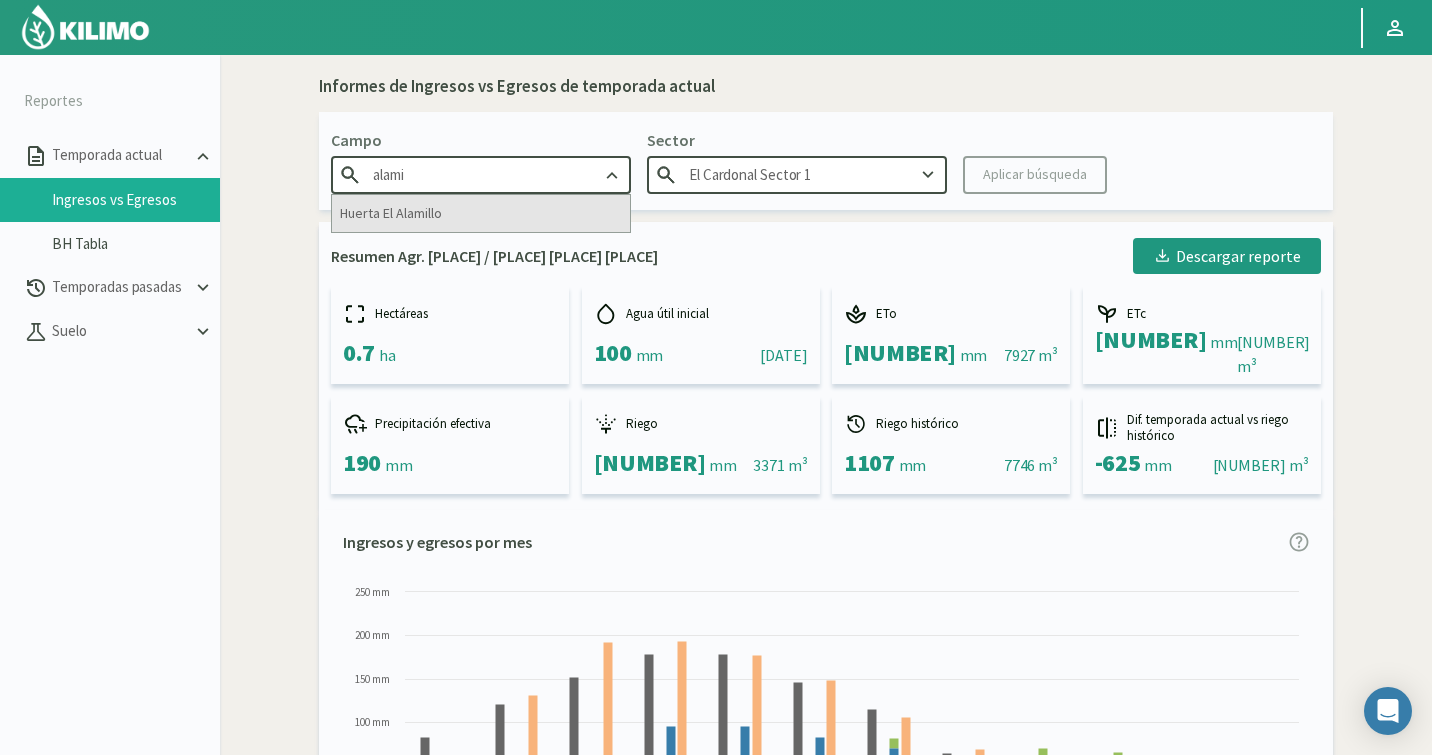 click on "Huerta El Alamillo" 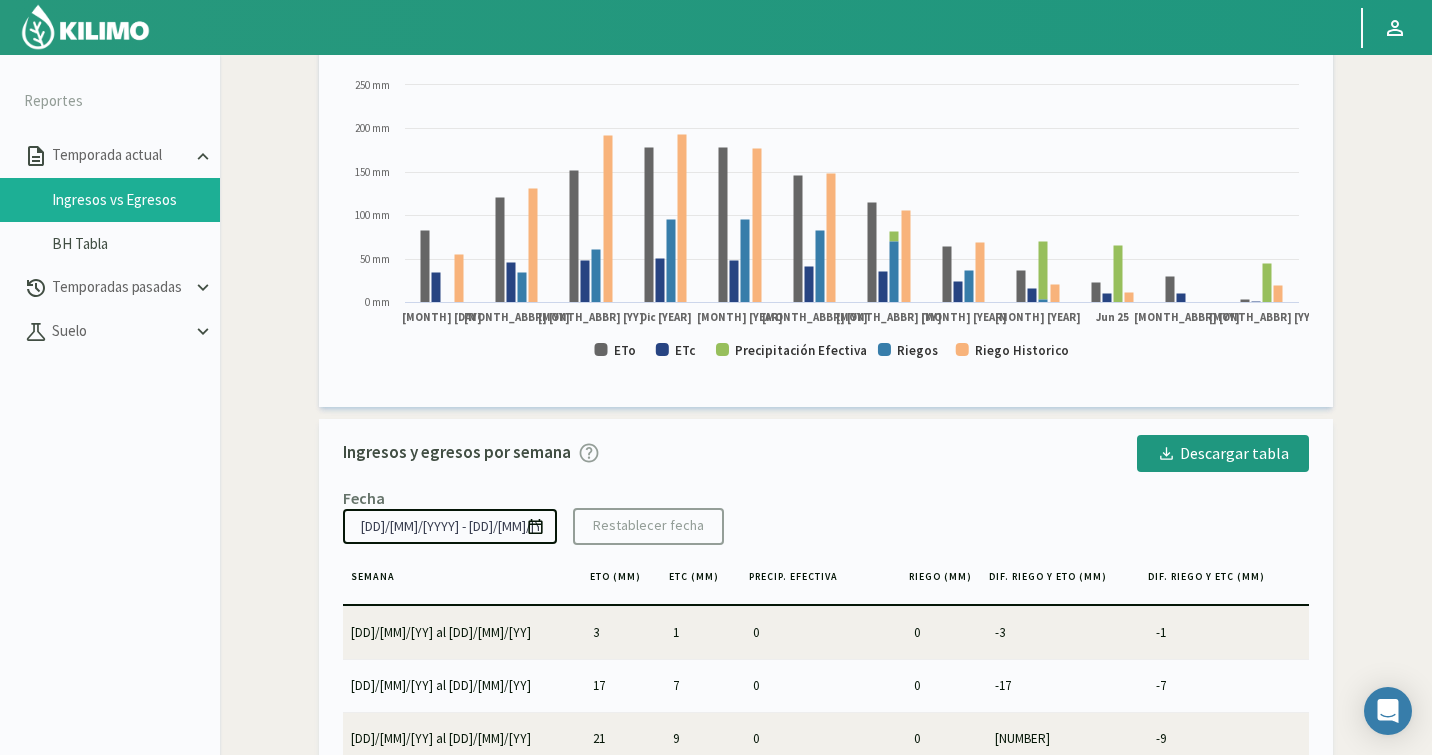 scroll, scrollTop: 666, scrollLeft: 0, axis: vertical 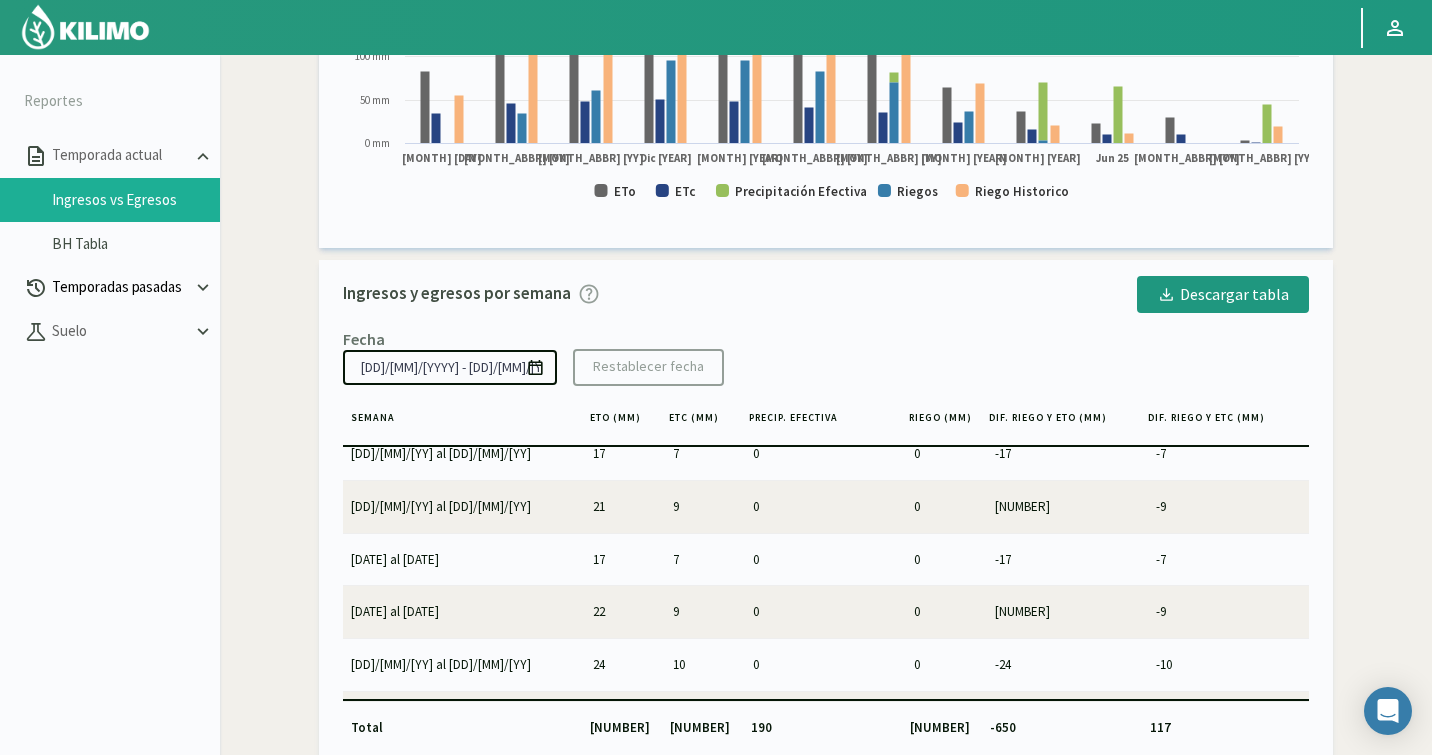 click on "Temporadas pasadas" 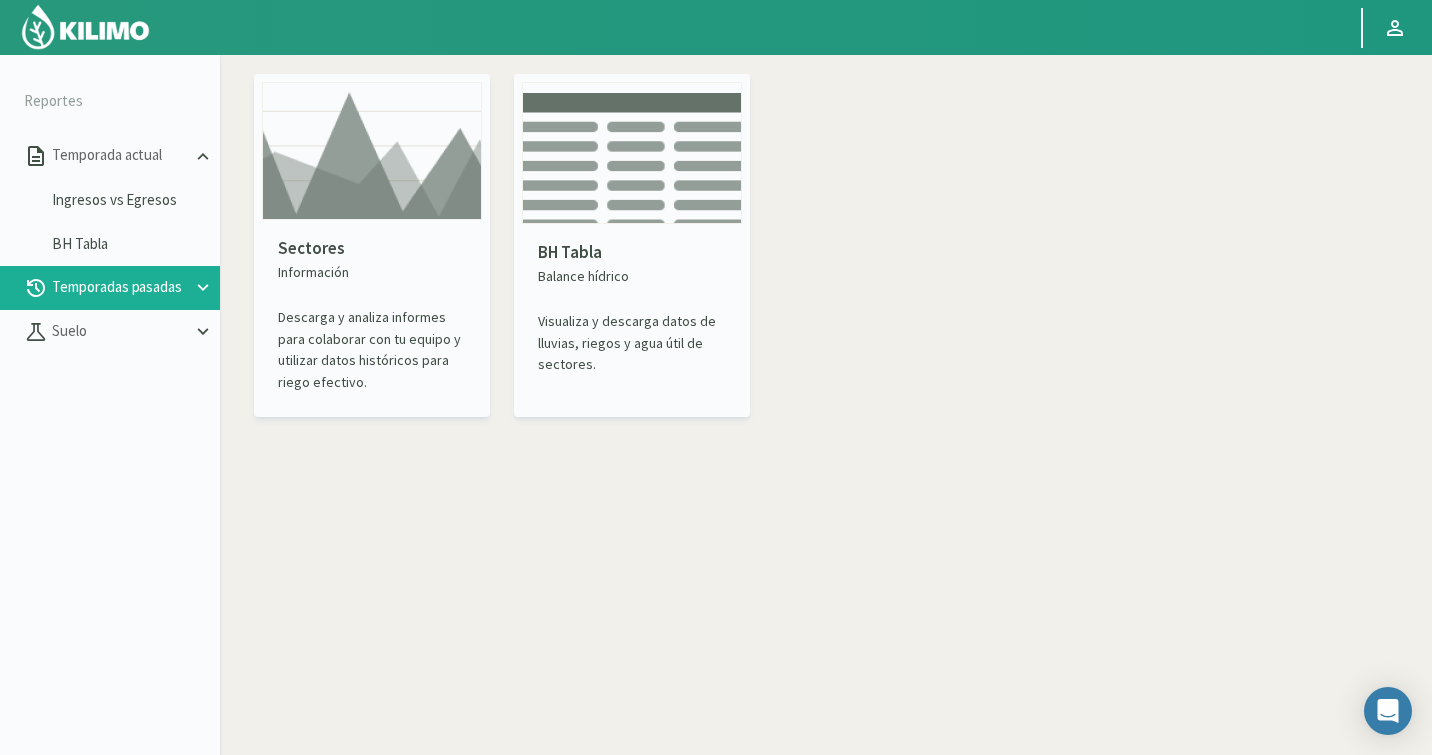 scroll, scrollTop: 0, scrollLeft: 0, axis: both 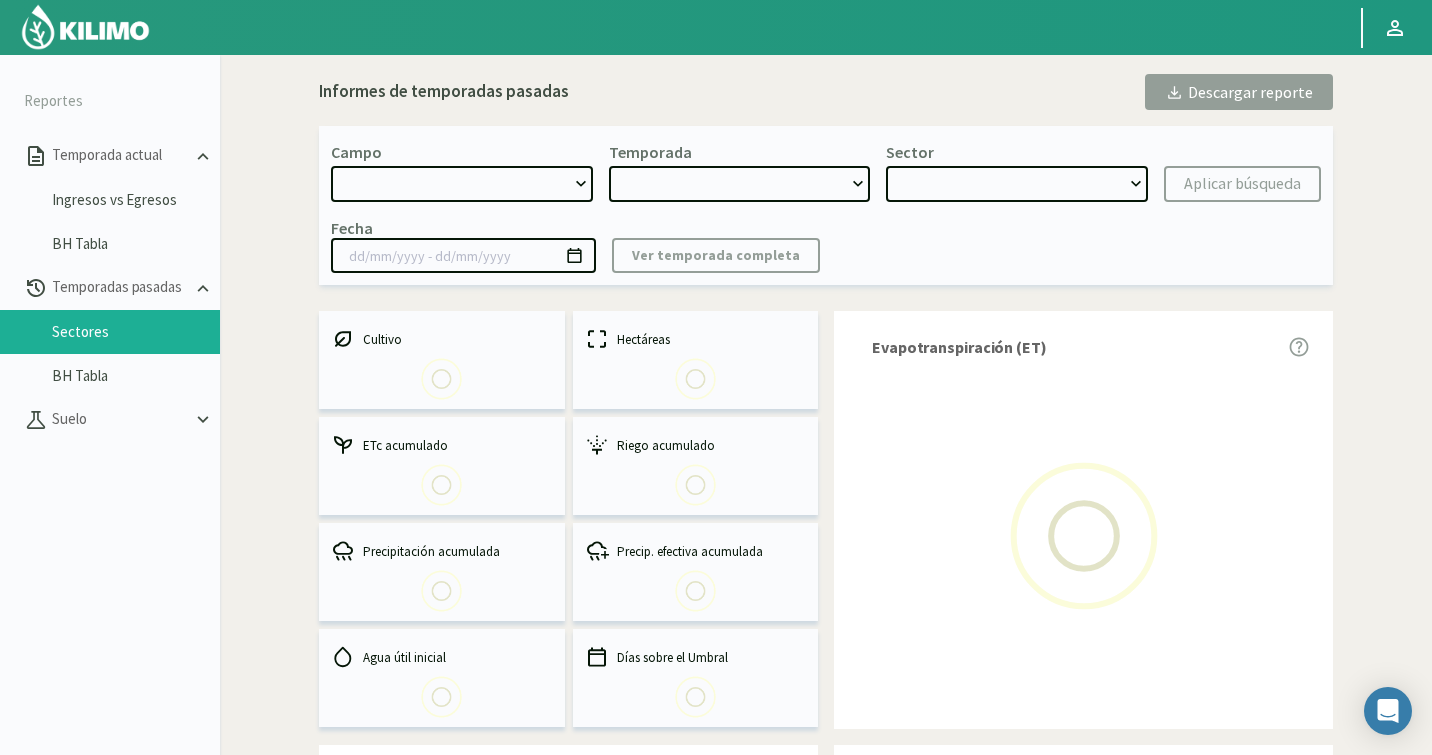 click 